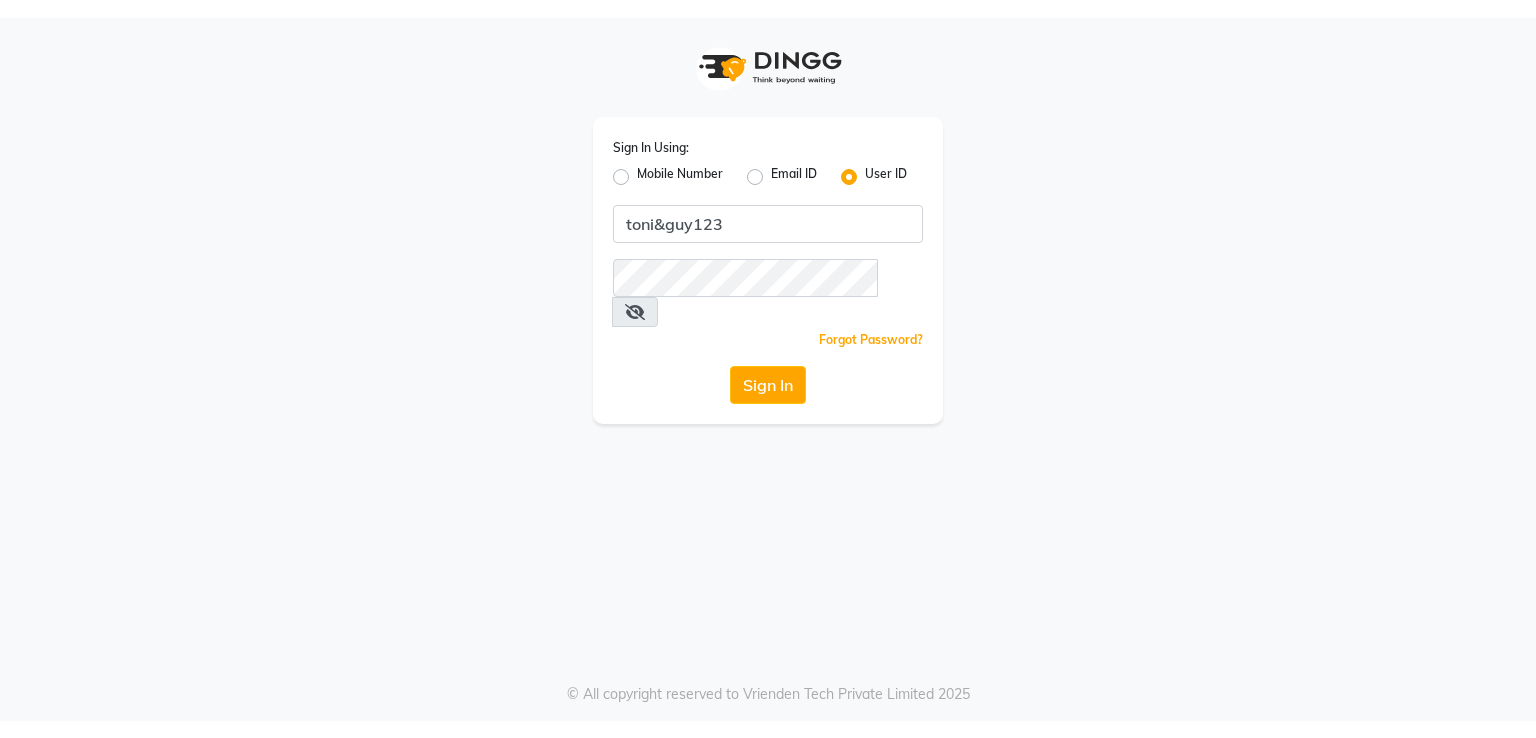 scroll, scrollTop: 0, scrollLeft: 0, axis: both 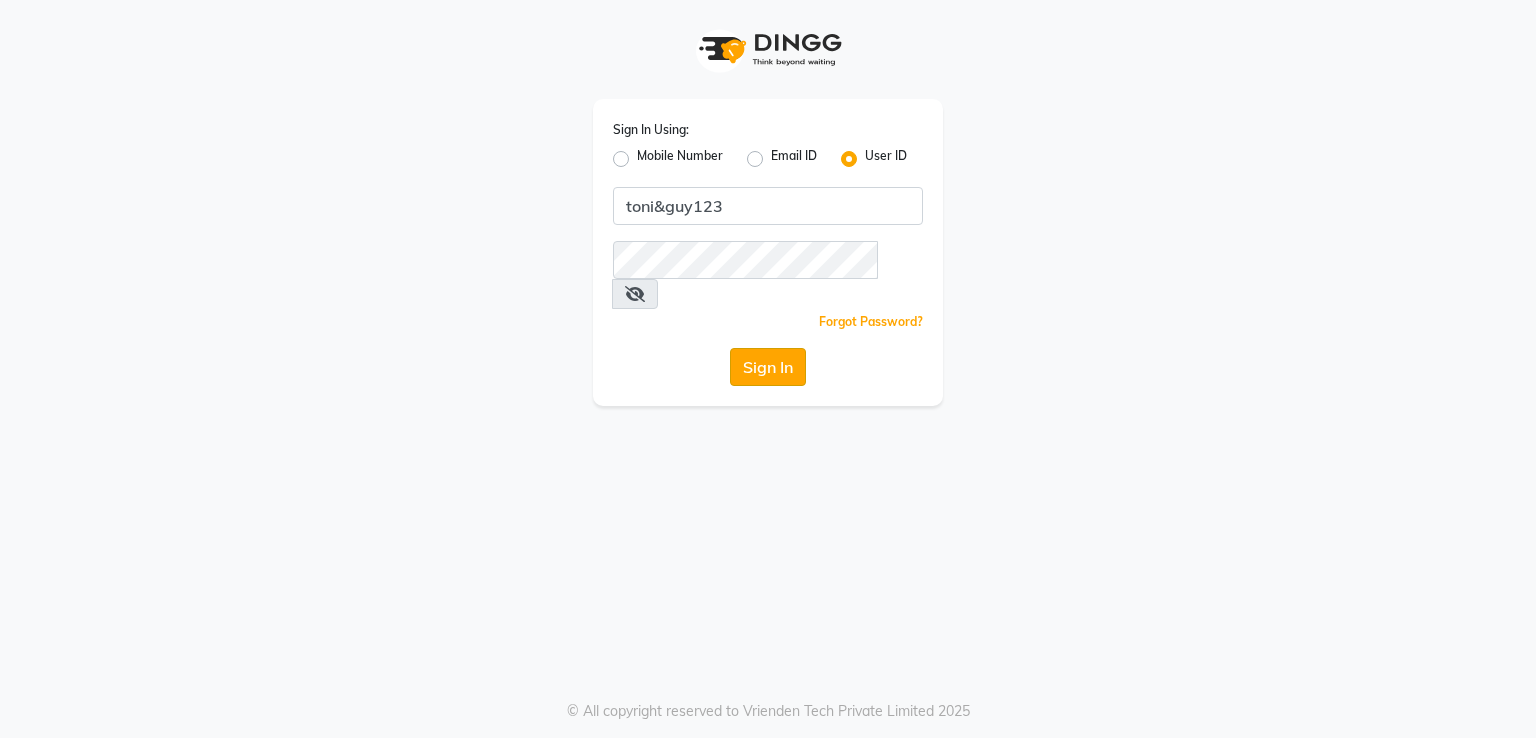 click on "Sign In" 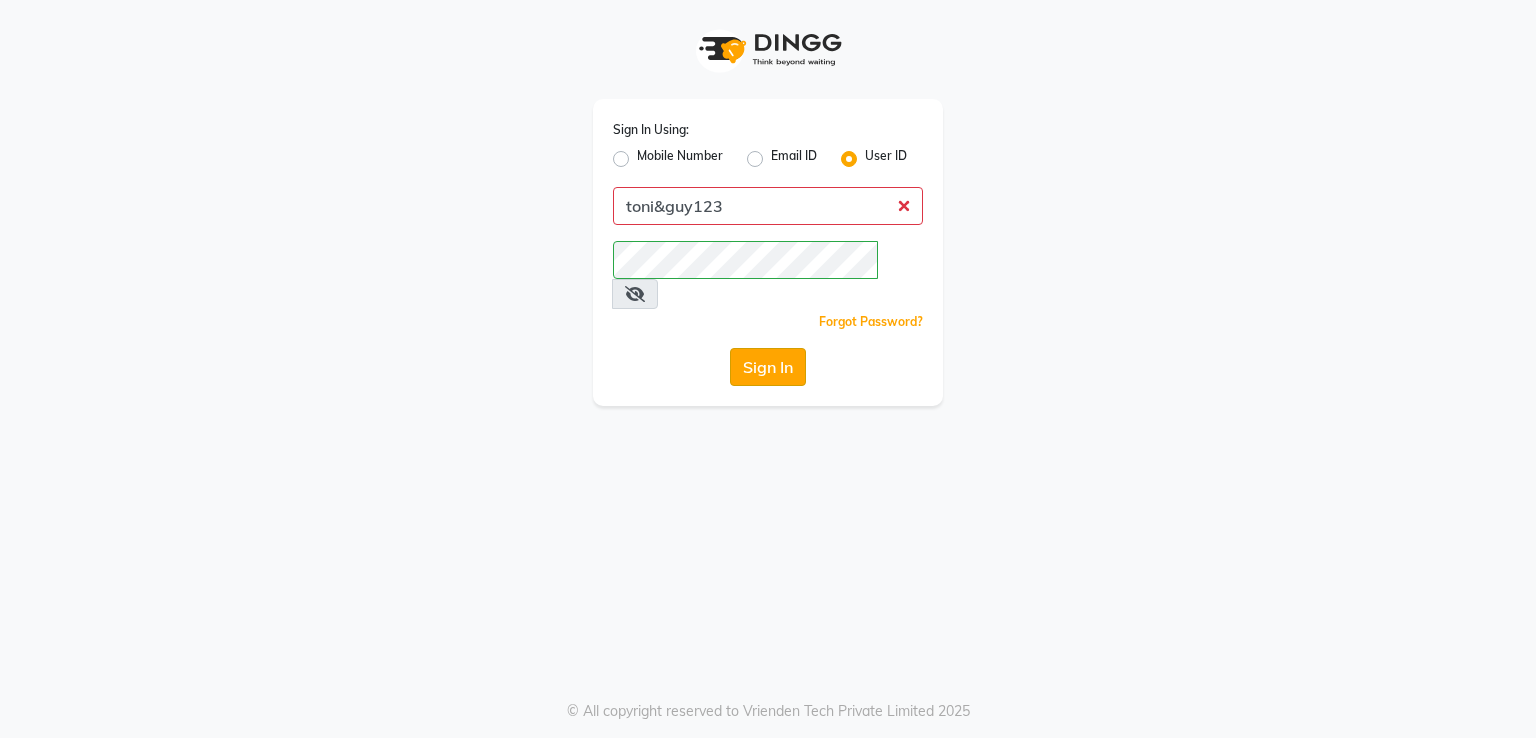click on "Sign In" 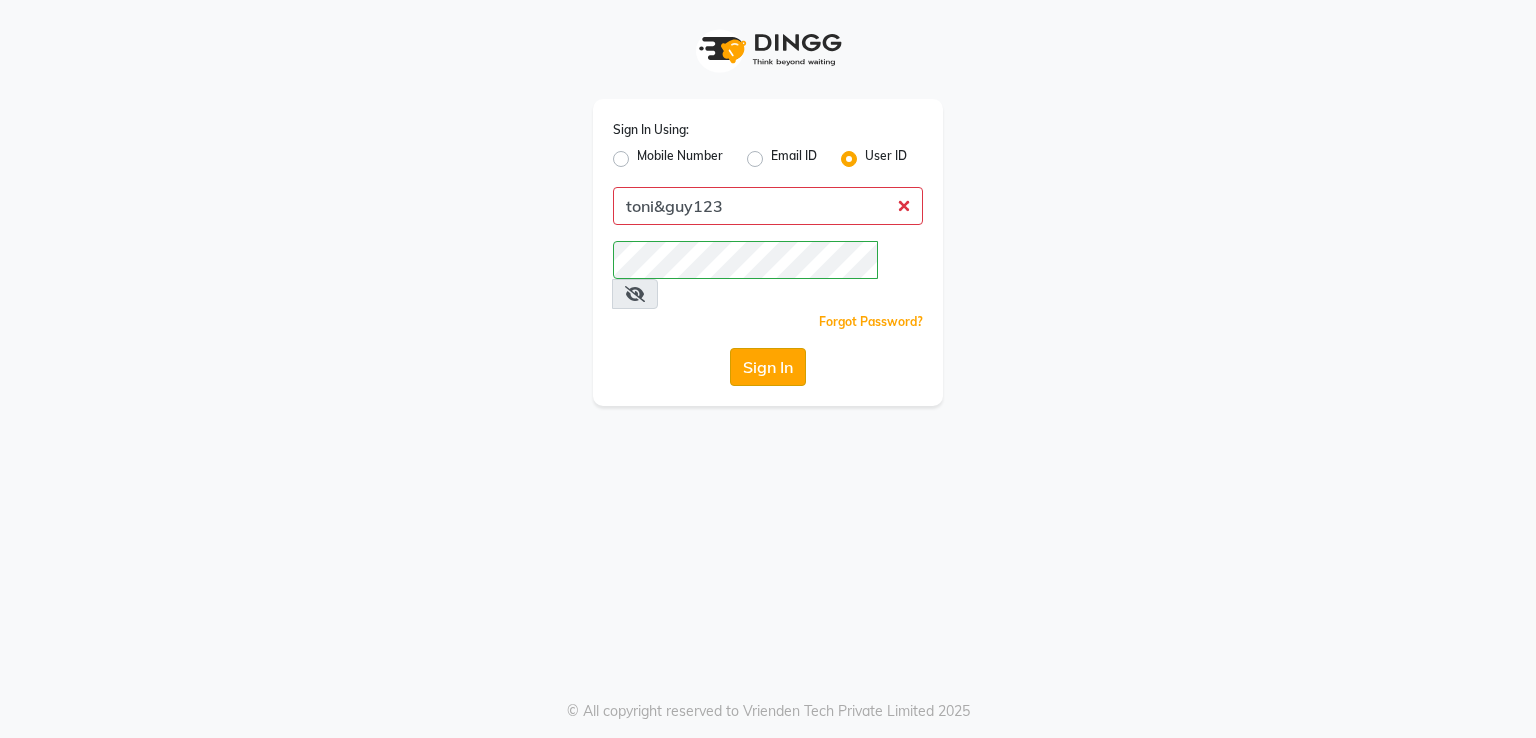 click on "Sign In" 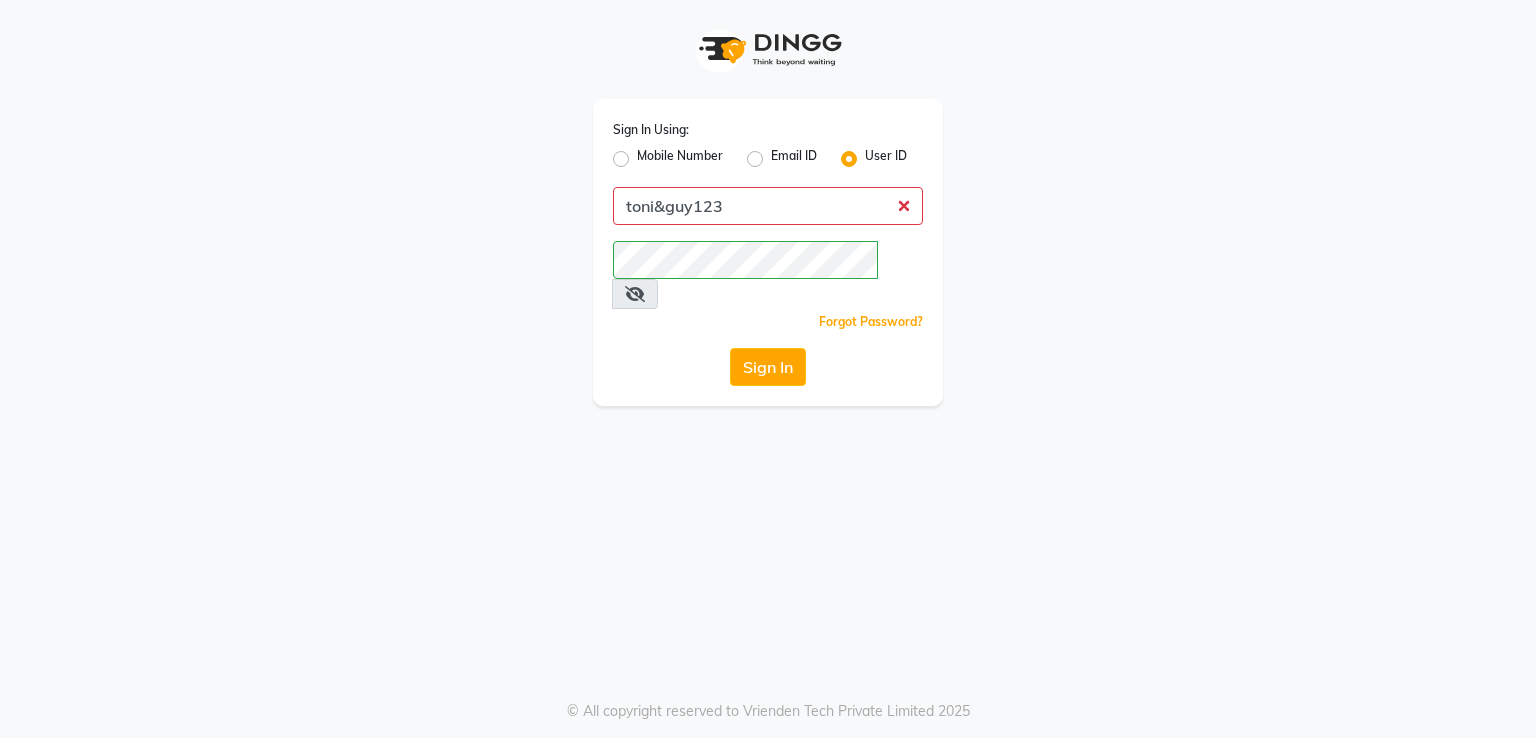 click at bounding box center [635, 294] 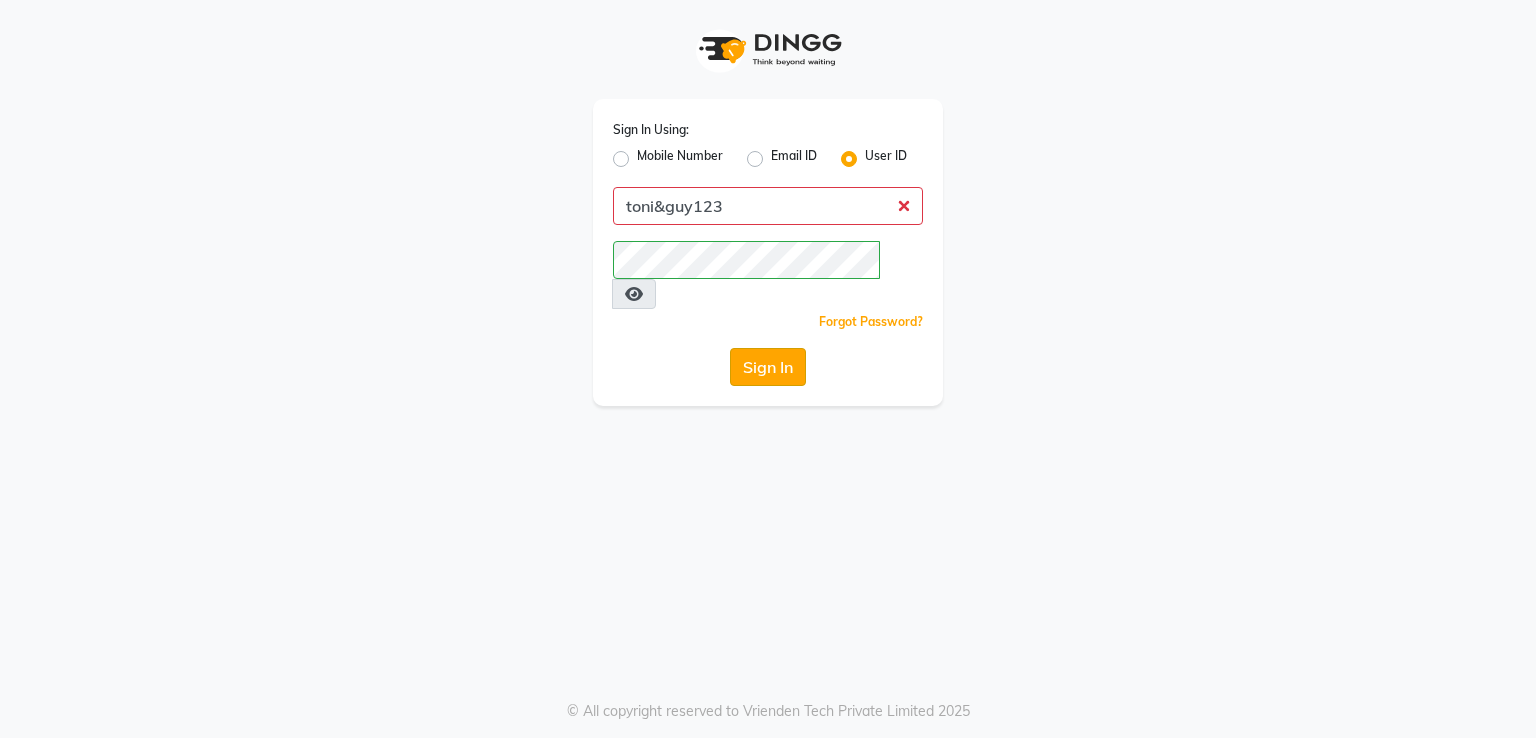 click on "Sign In" 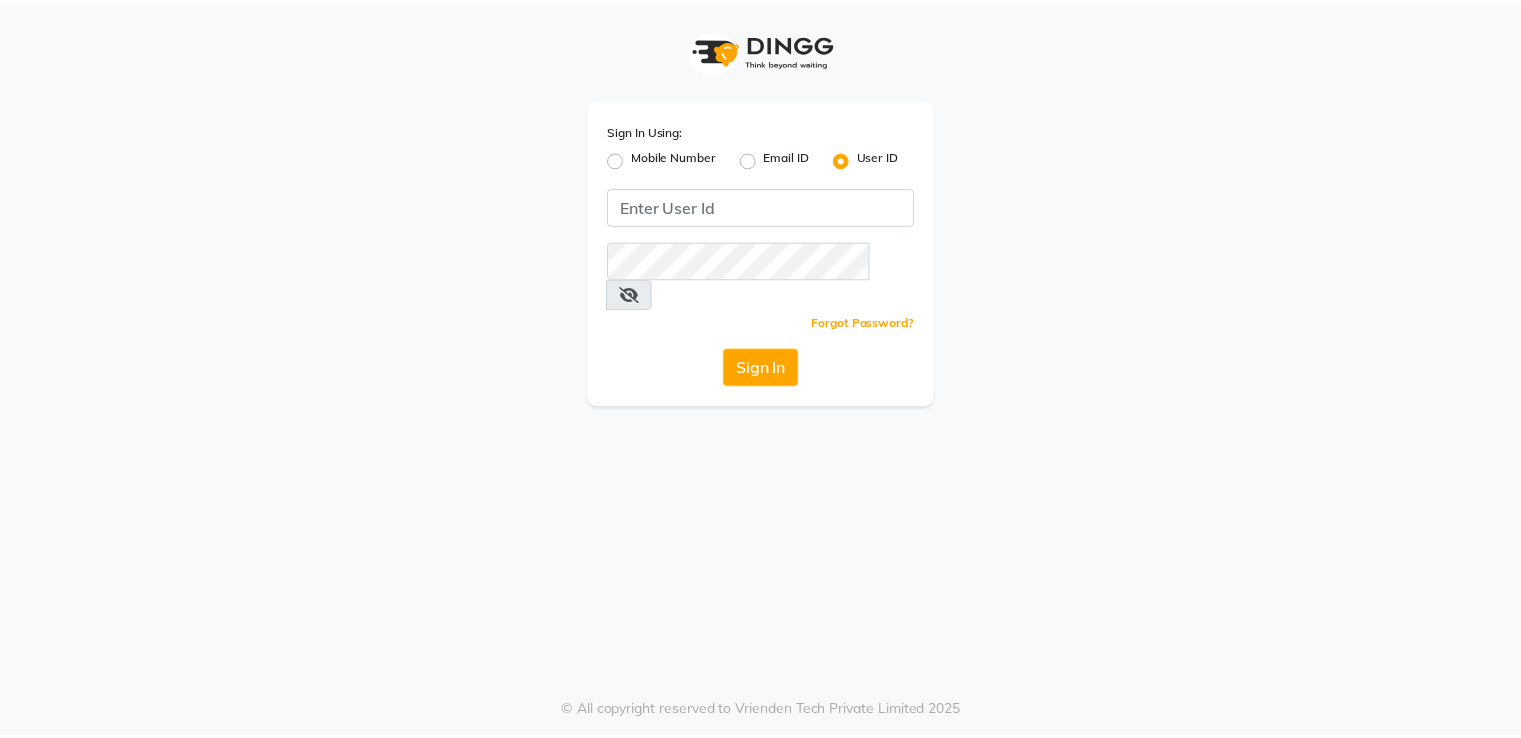 scroll, scrollTop: 0, scrollLeft: 0, axis: both 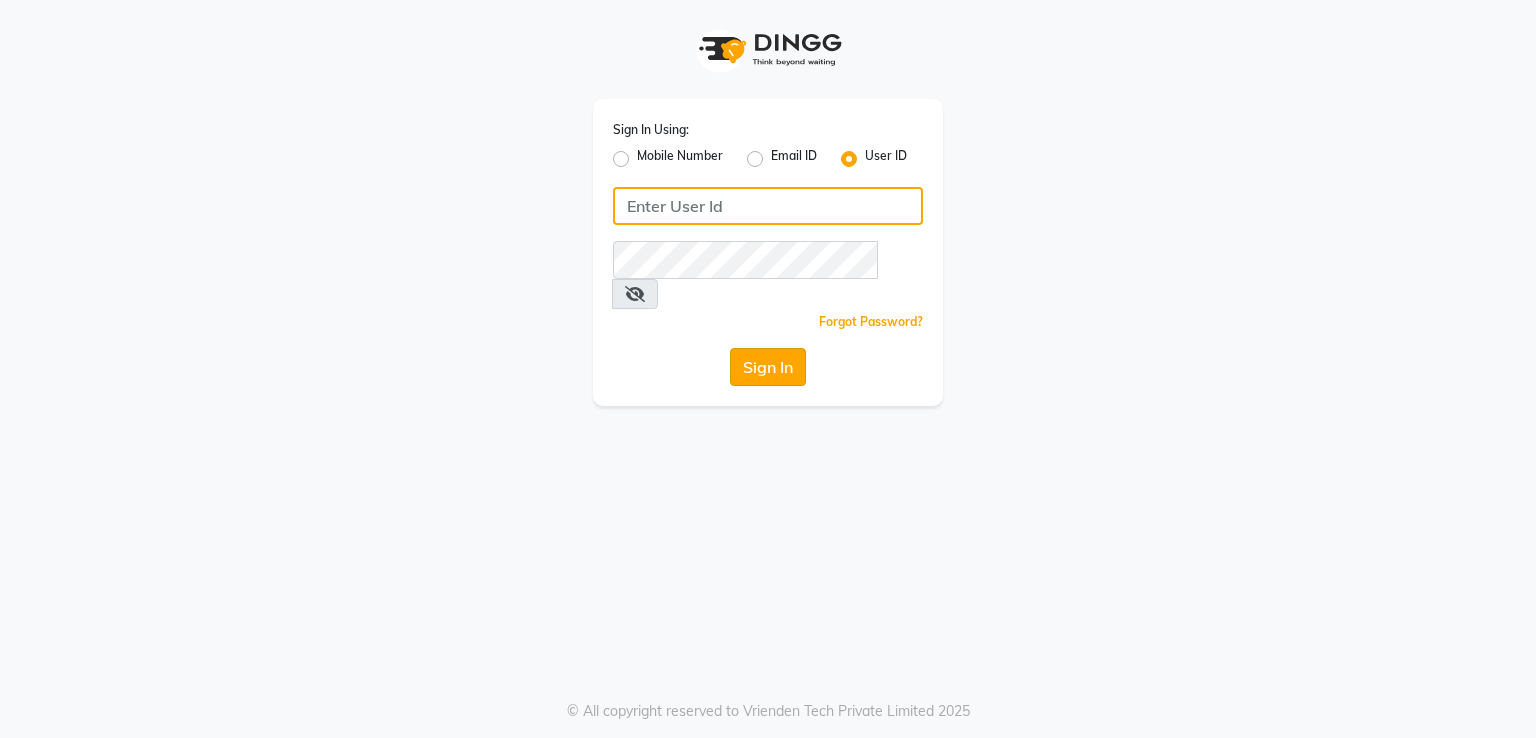 type on "toni&guy123" 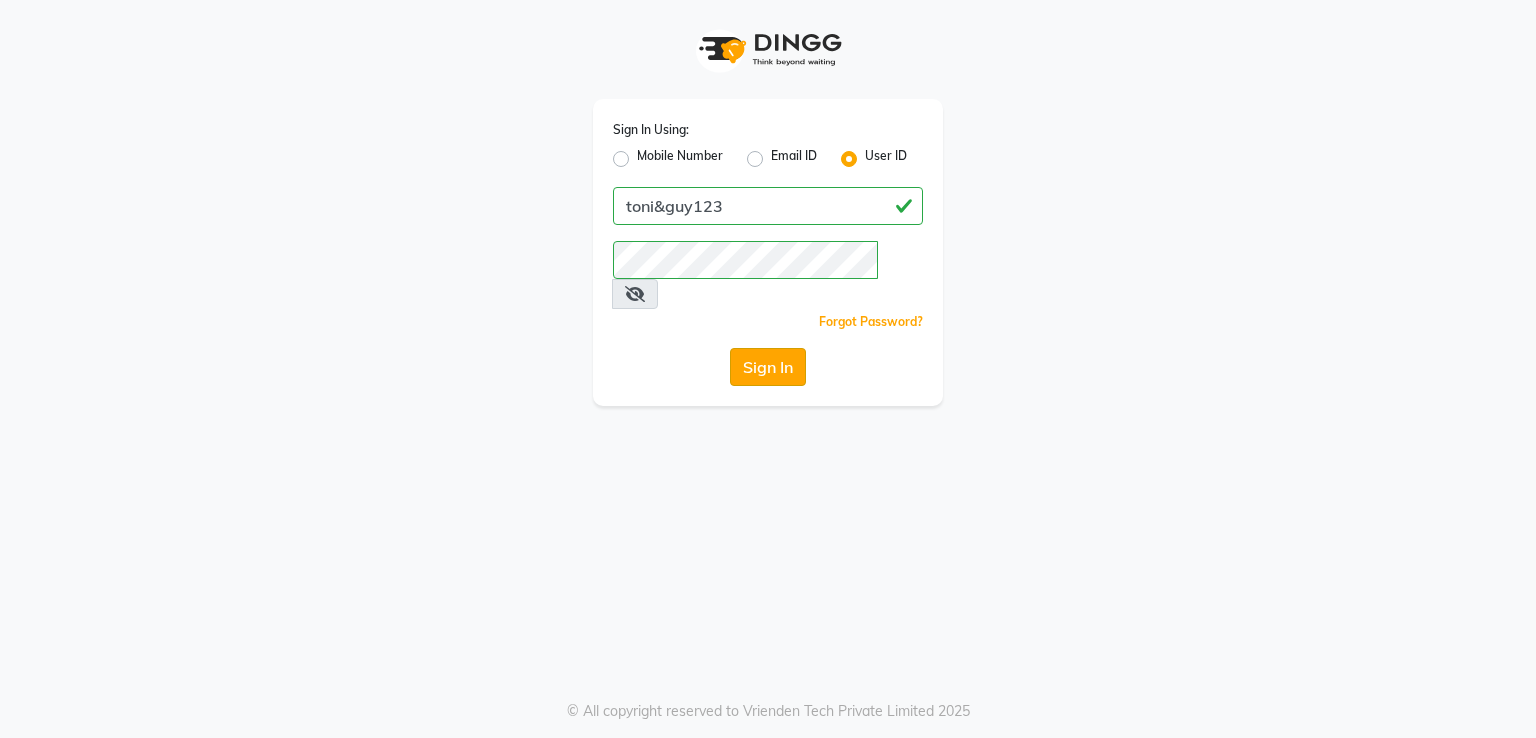 click on "Sign In" 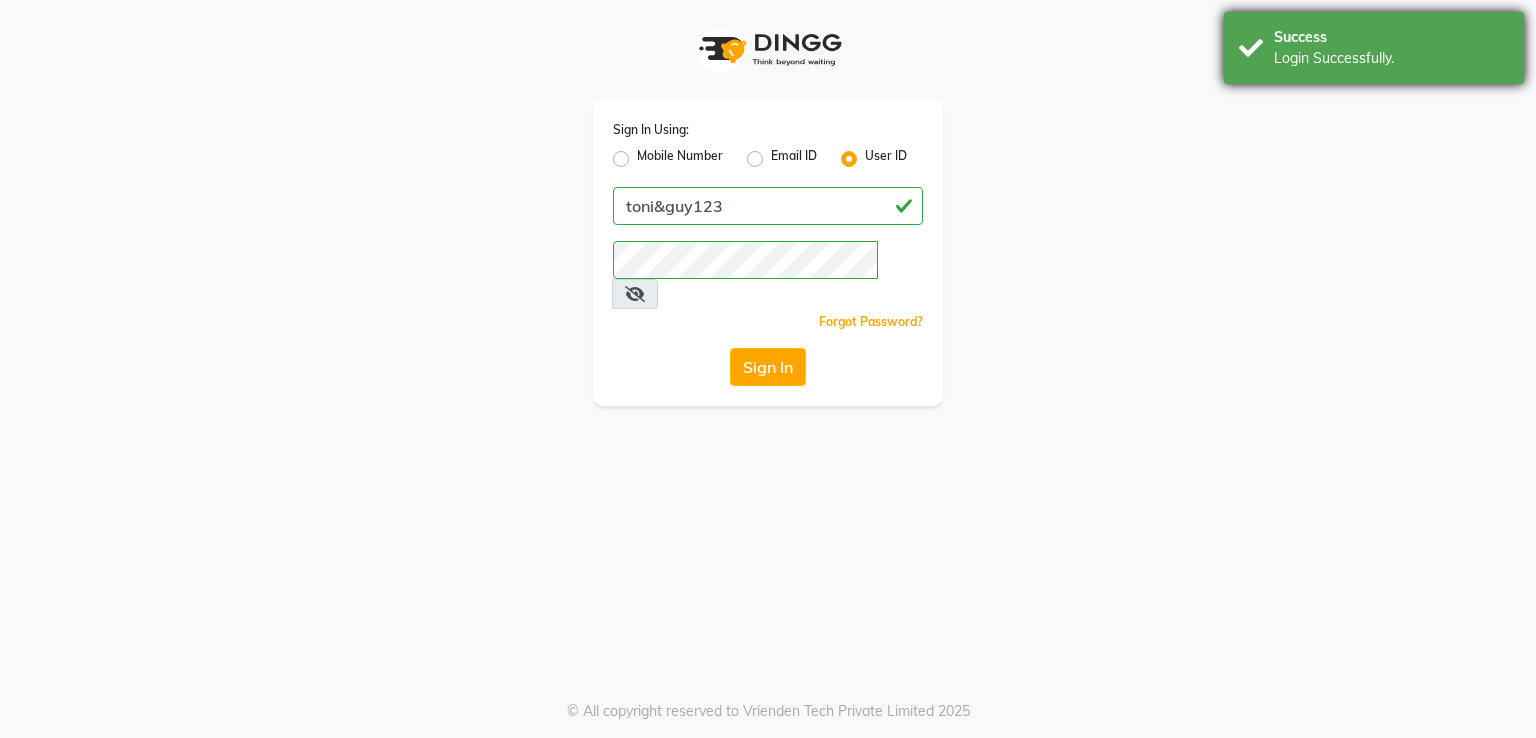 click on "Success" at bounding box center (1391, 37) 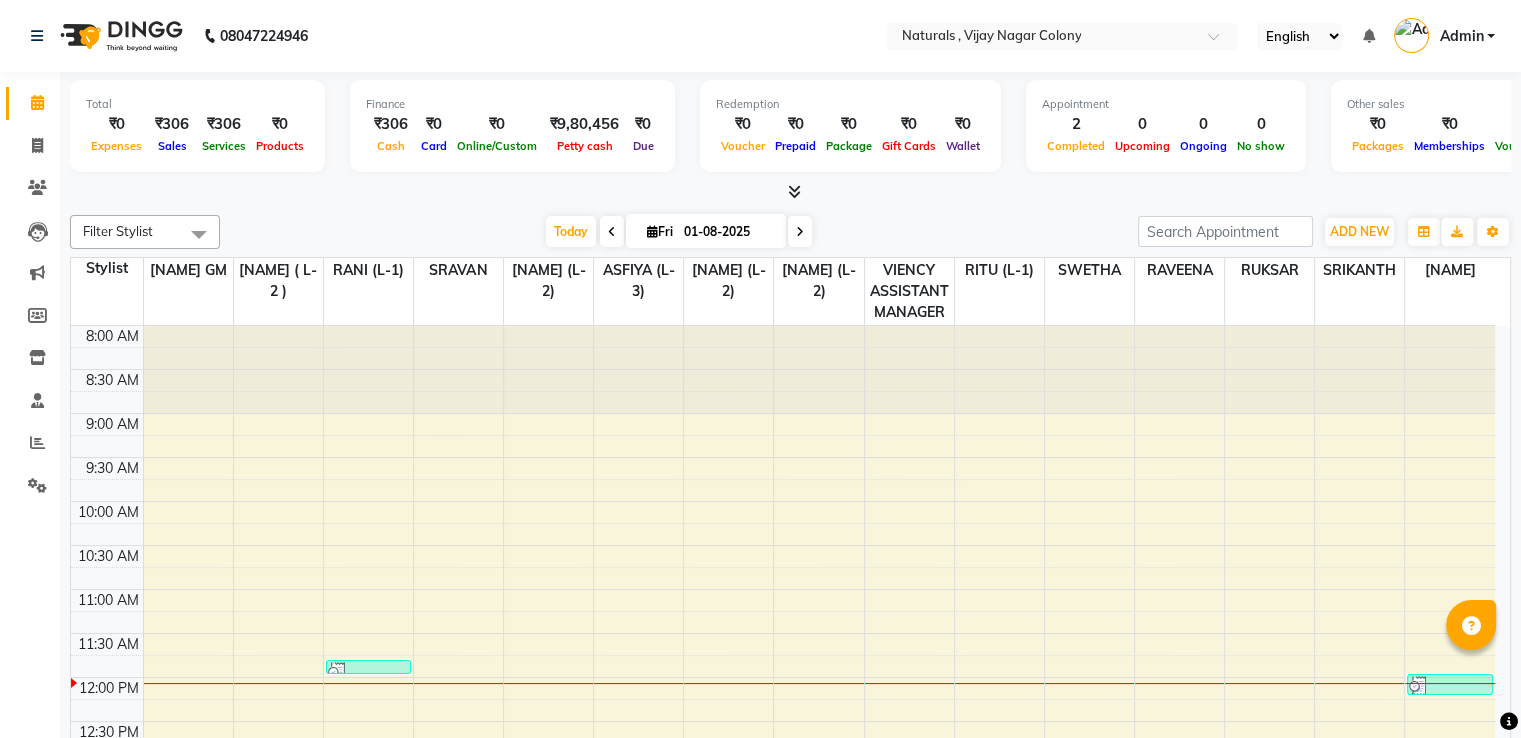 scroll, scrollTop: 0, scrollLeft: 0, axis: both 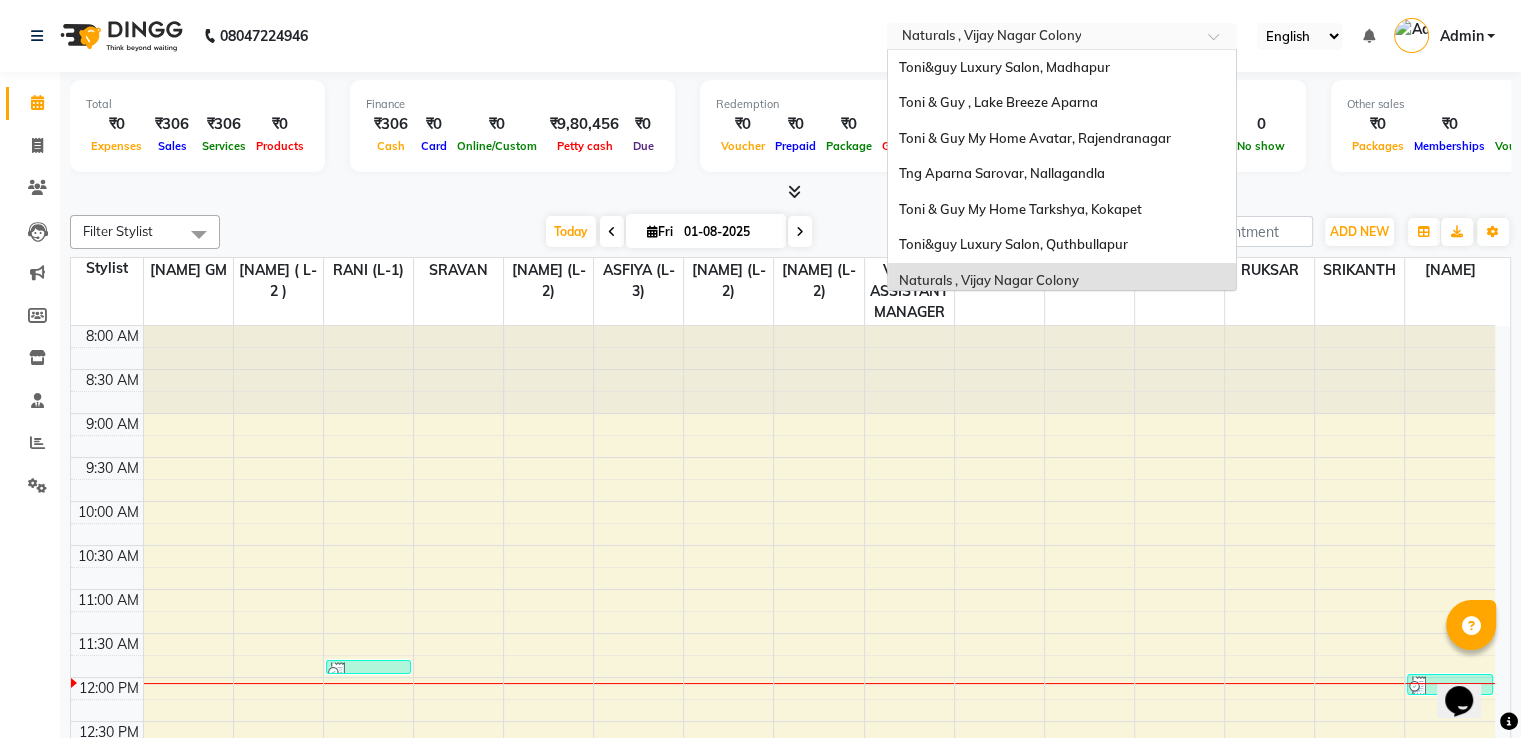 click at bounding box center [1042, 38] 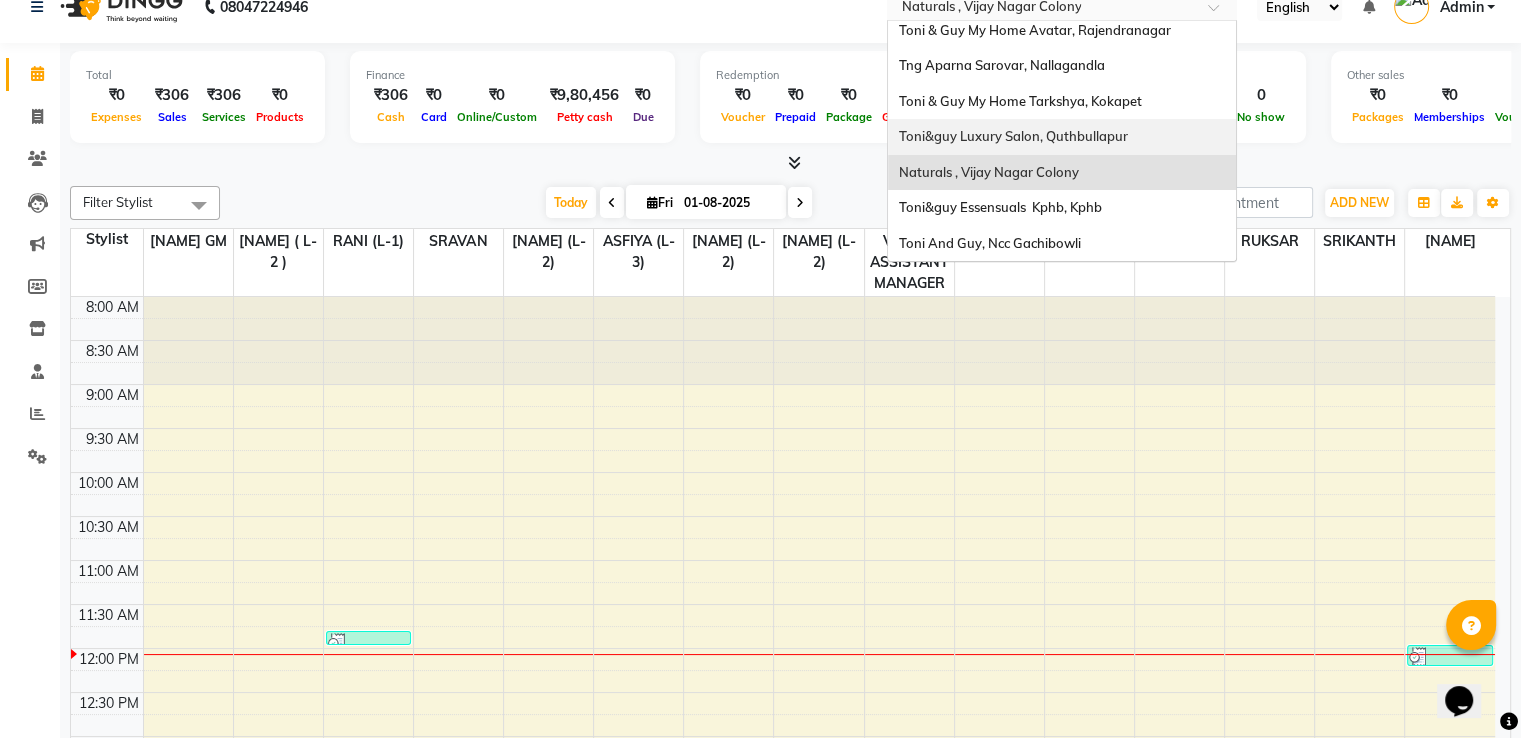 scroll, scrollTop: 0, scrollLeft: 0, axis: both 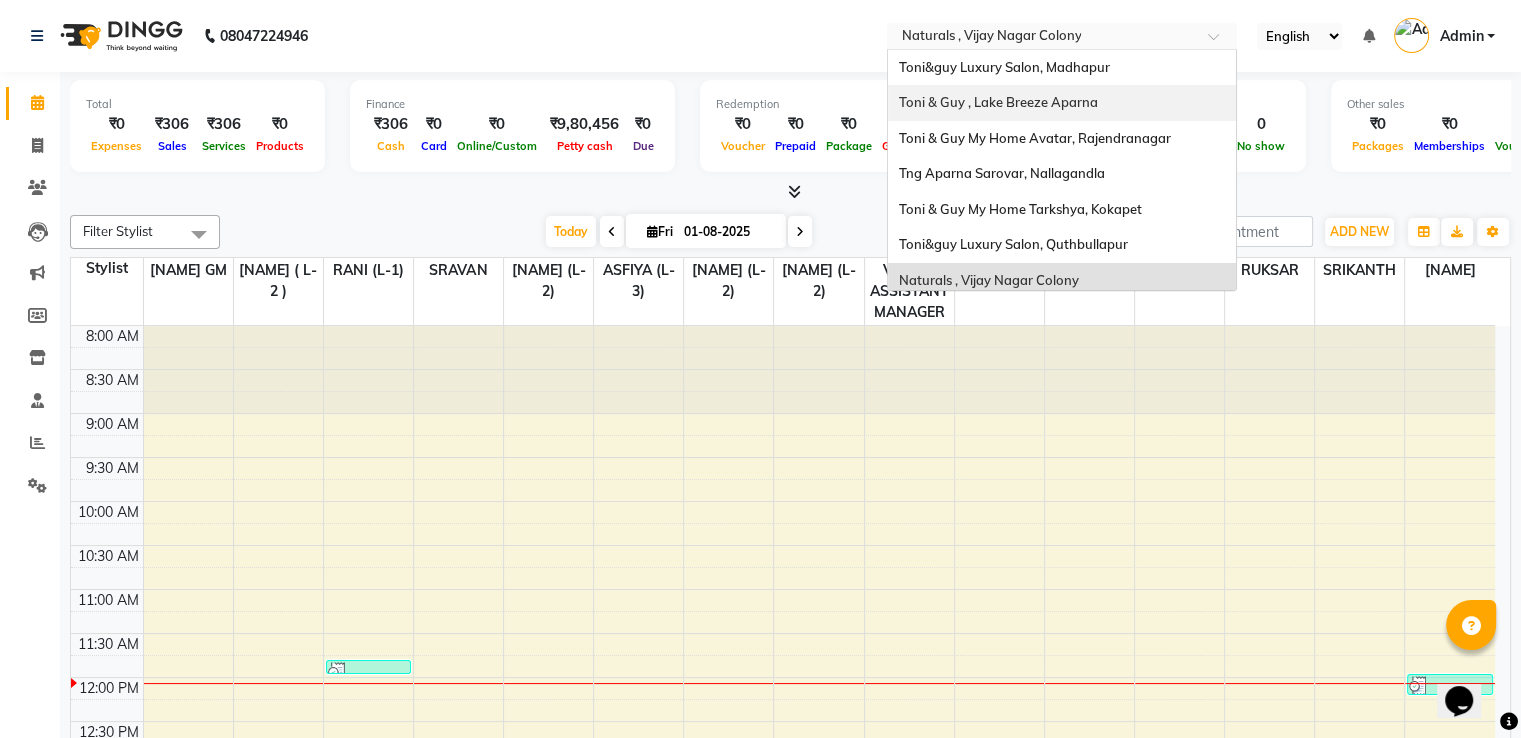 click on "Toni & Guy , Lake Breeze Aparna" at bounding box center [997, 102] 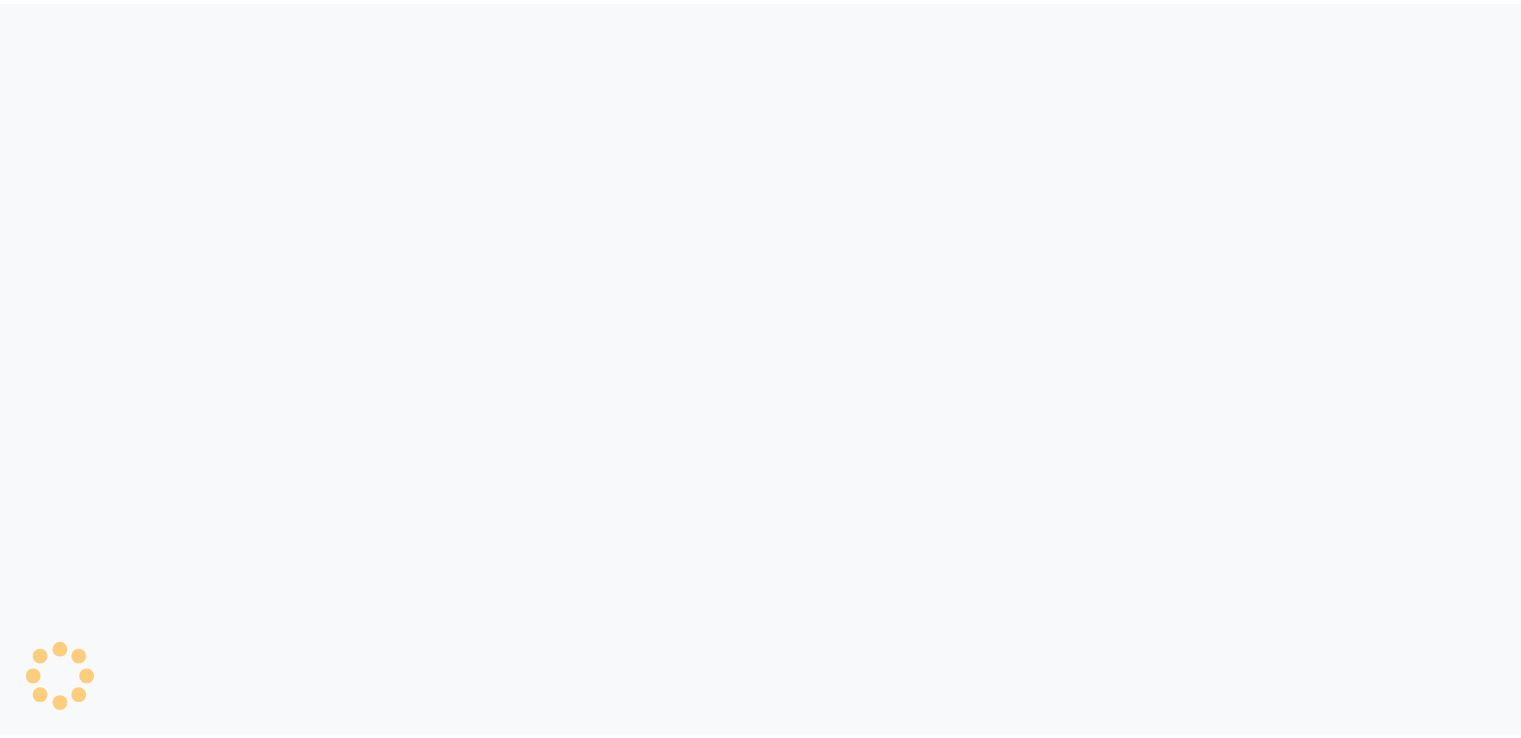 scroll, scrollTop: 0, scrollLeft: 0, axis: both 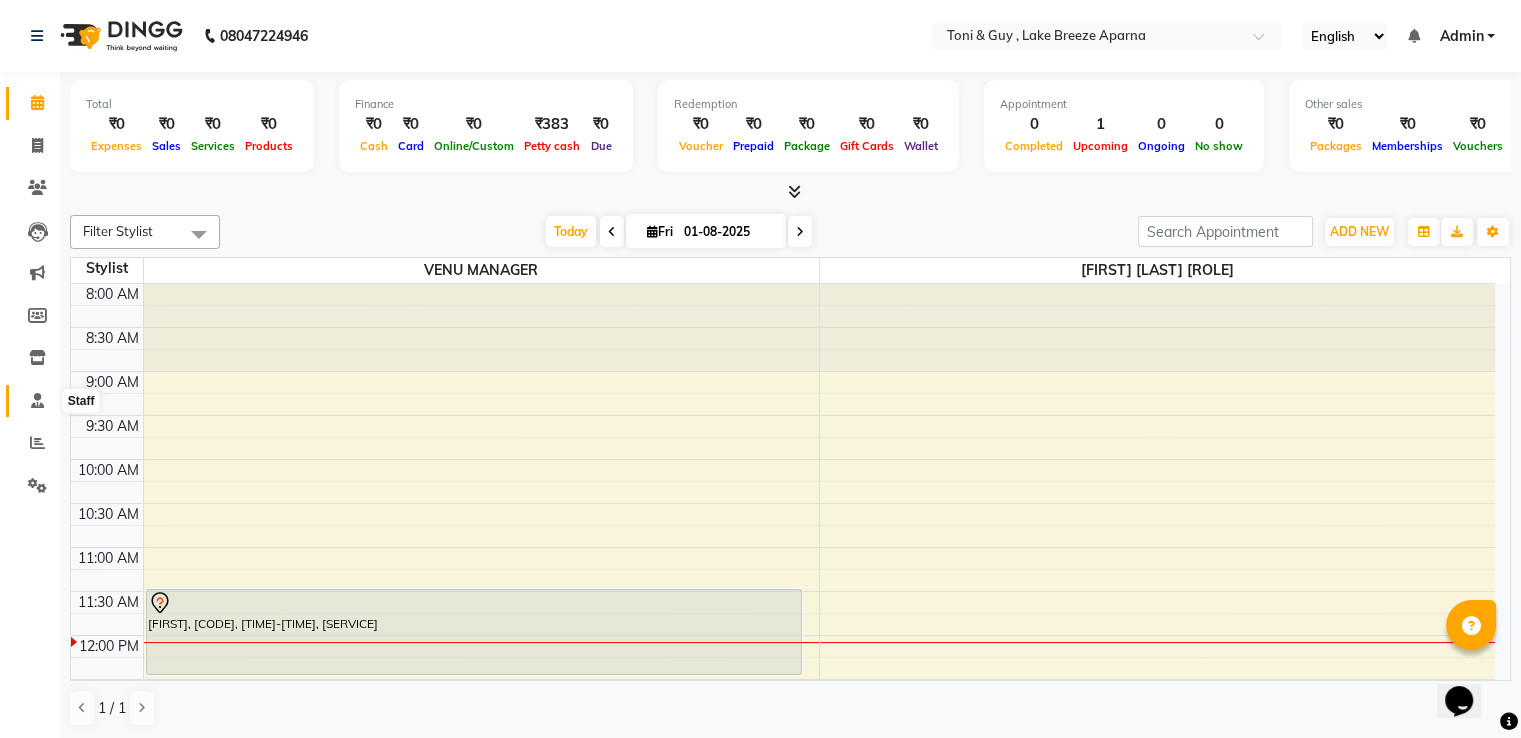 drag, startPoint x: 32, startPoint y: 396, endPoint x: 32, endPoint y: 378, distance: 18 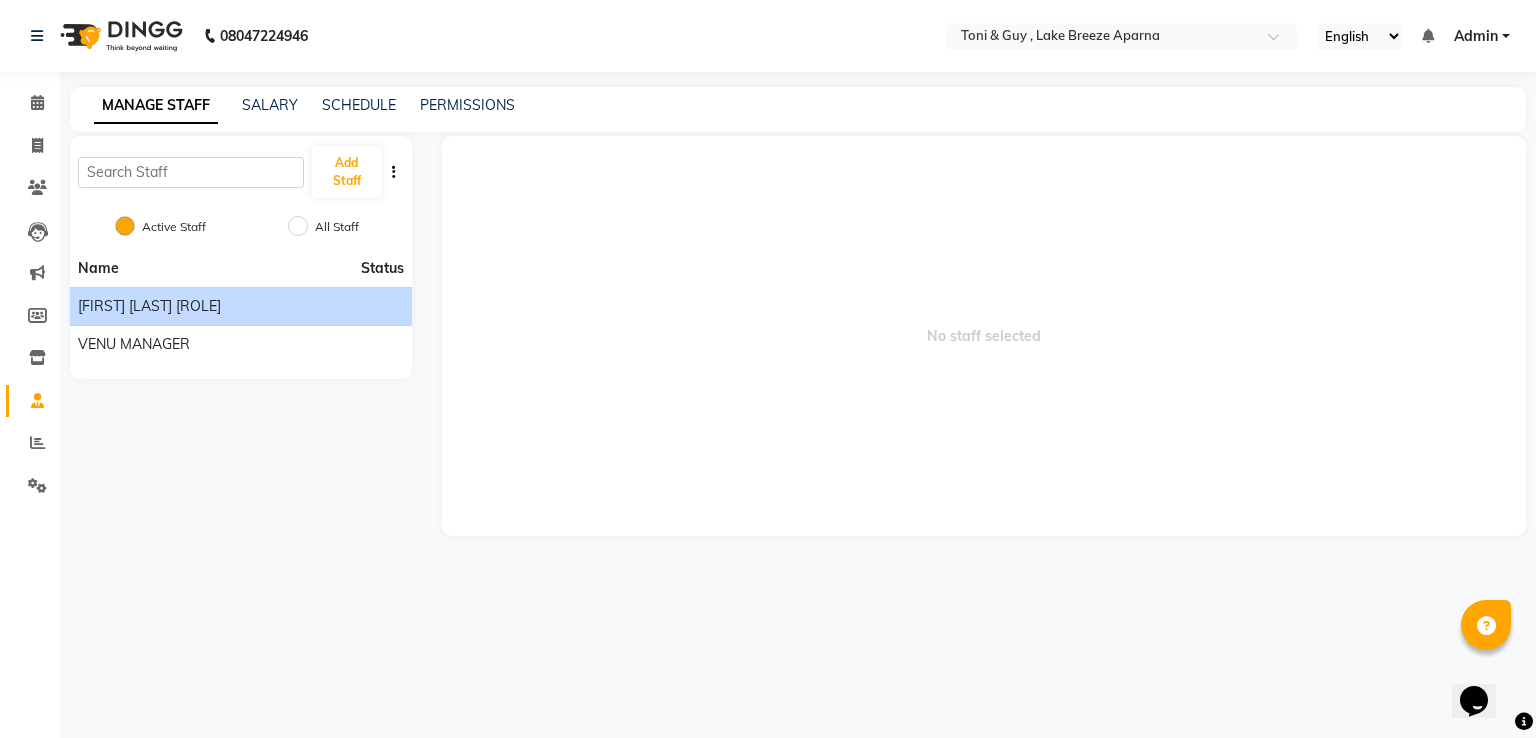 click on "HANI SHA MANAGER" 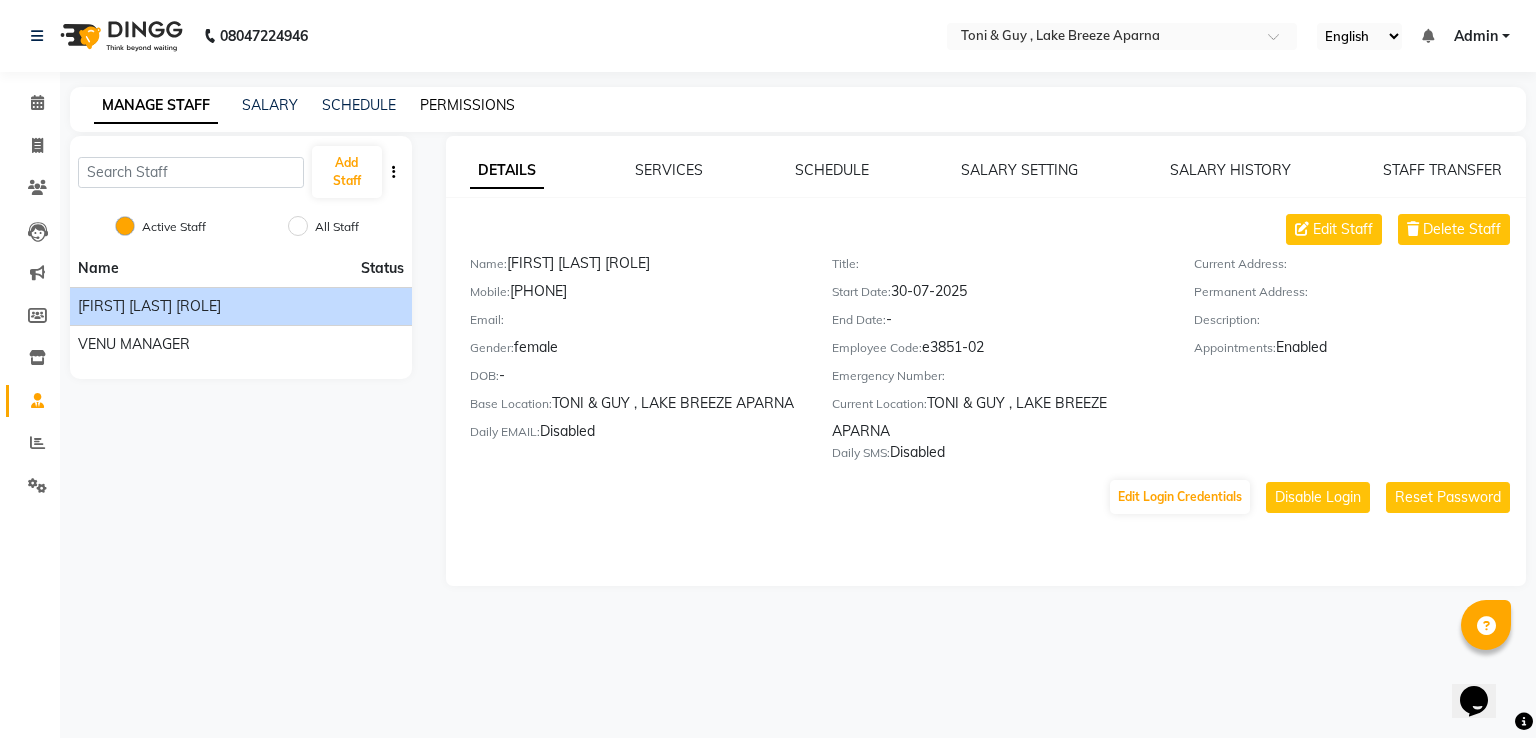 click on "PERMISSIONS" 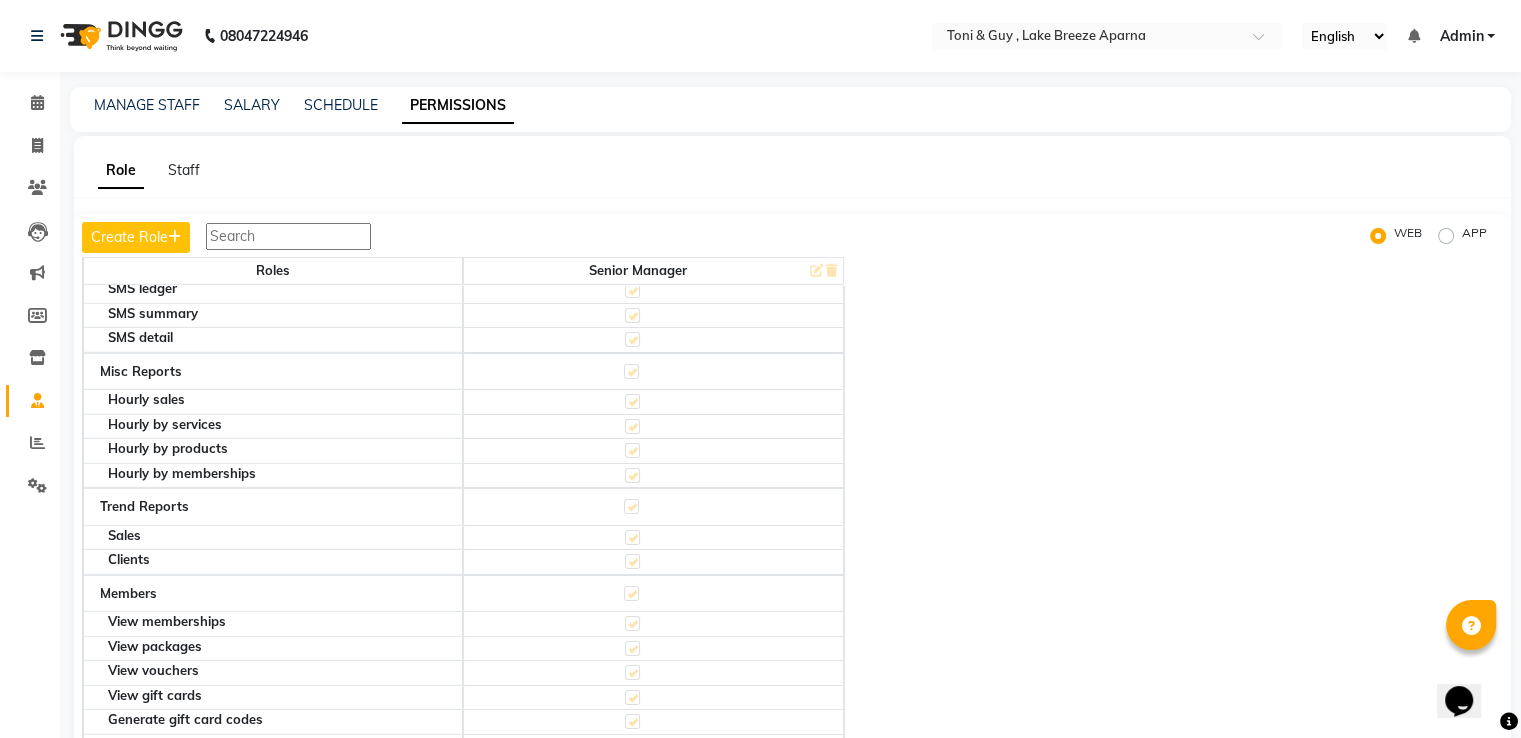 scroll, scrollTop: 6201, scrollLeft: 0, axis: vertical 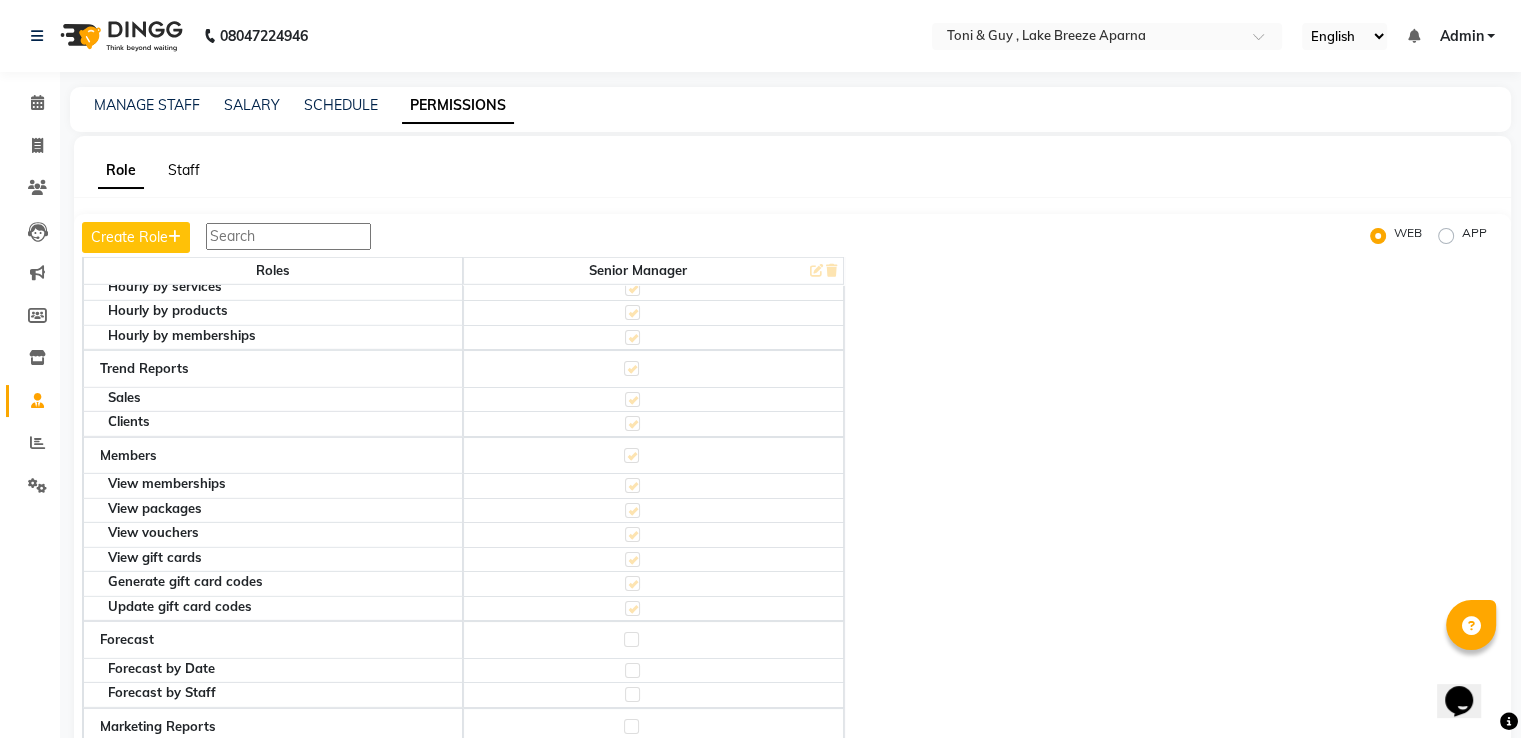 click on "Staff" 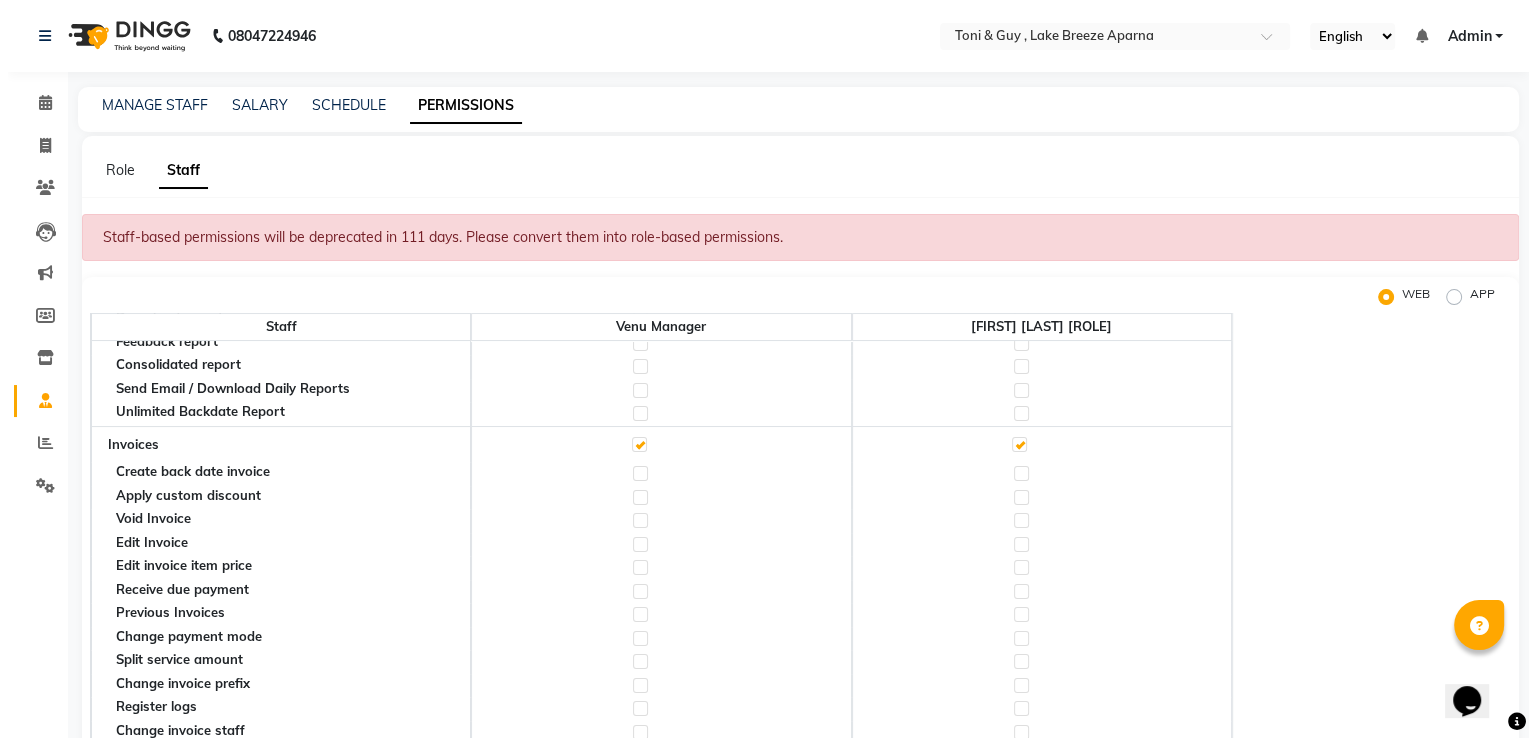 scroll, scrollTop: 500, scrollLeft: 0, axis: vertical 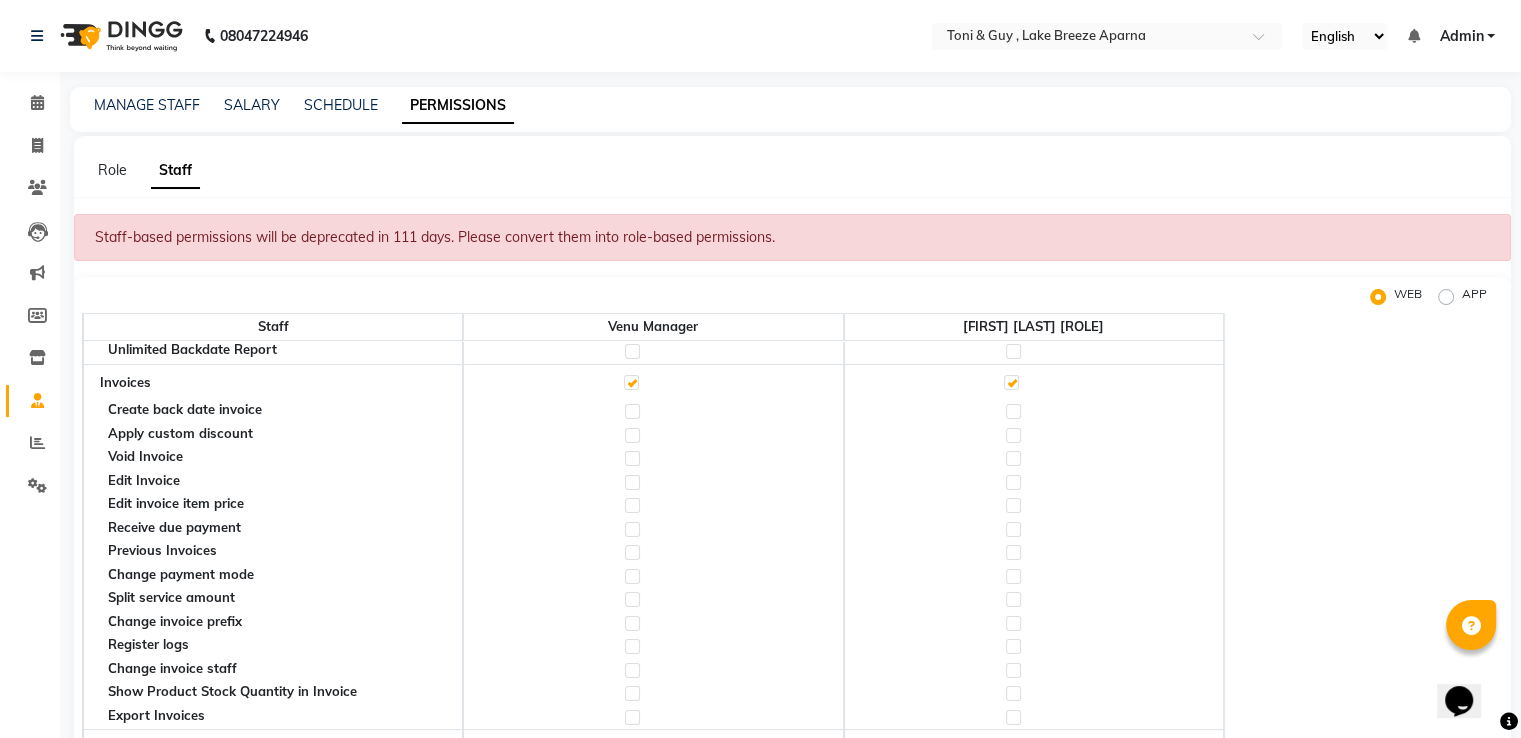 click 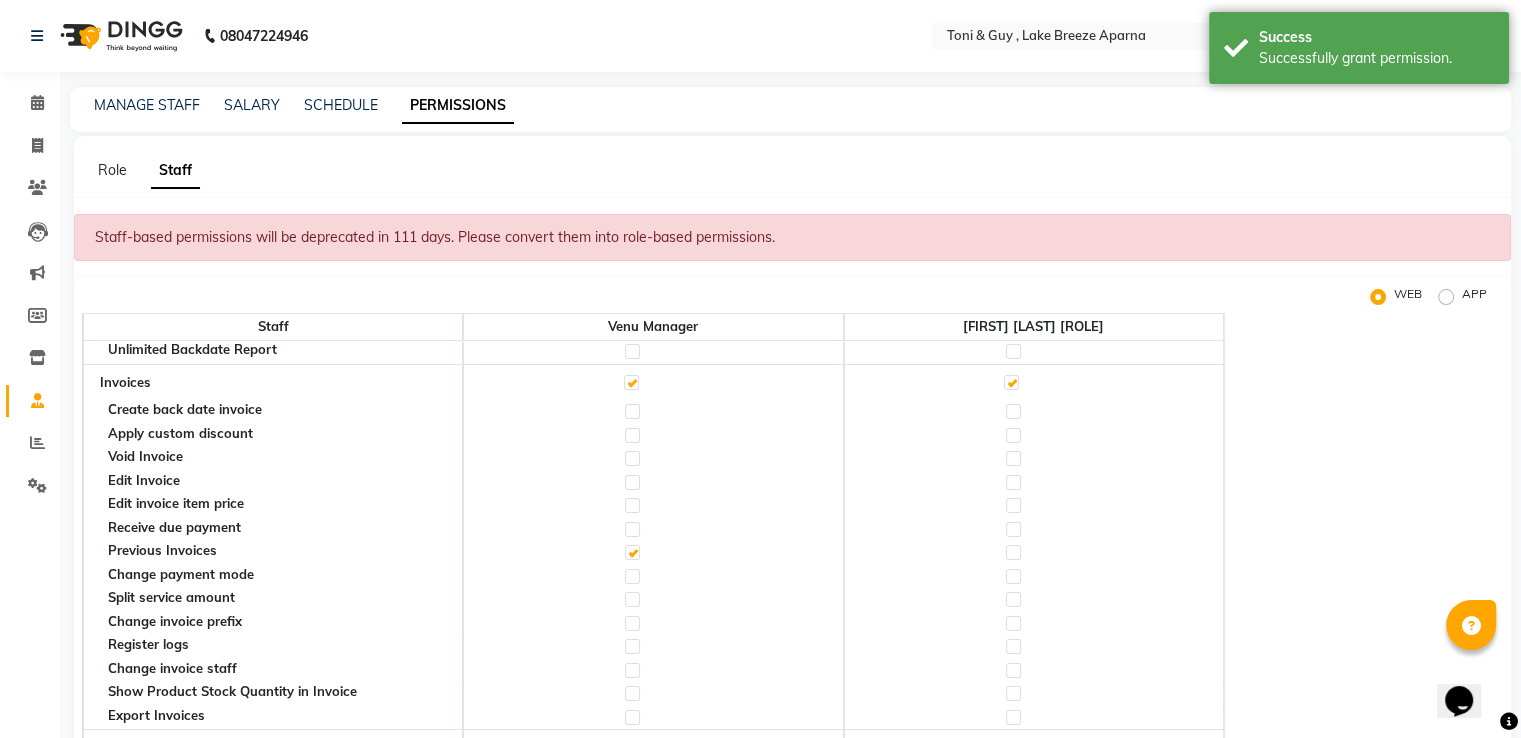 click 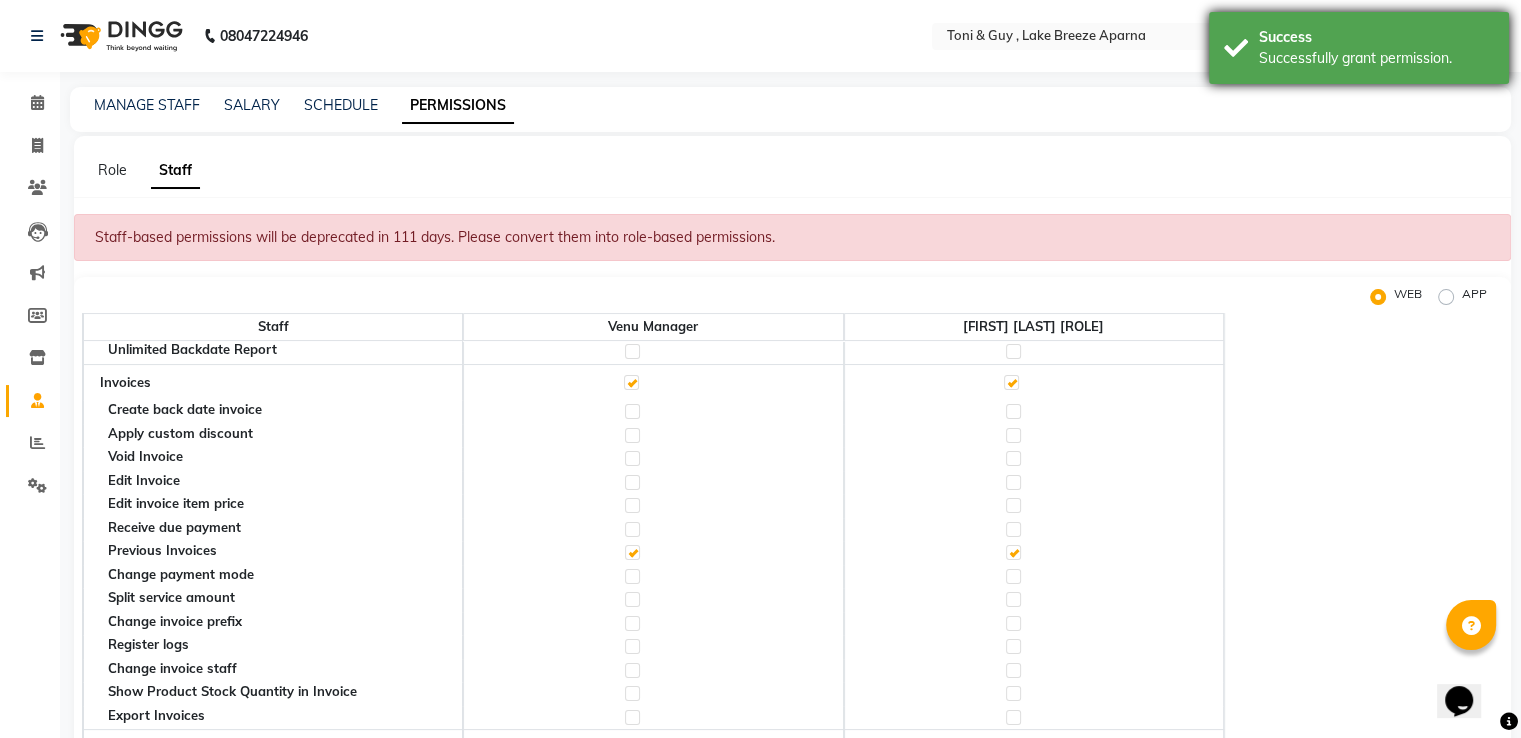 click on "Success" at bounding box center [1376, 37] 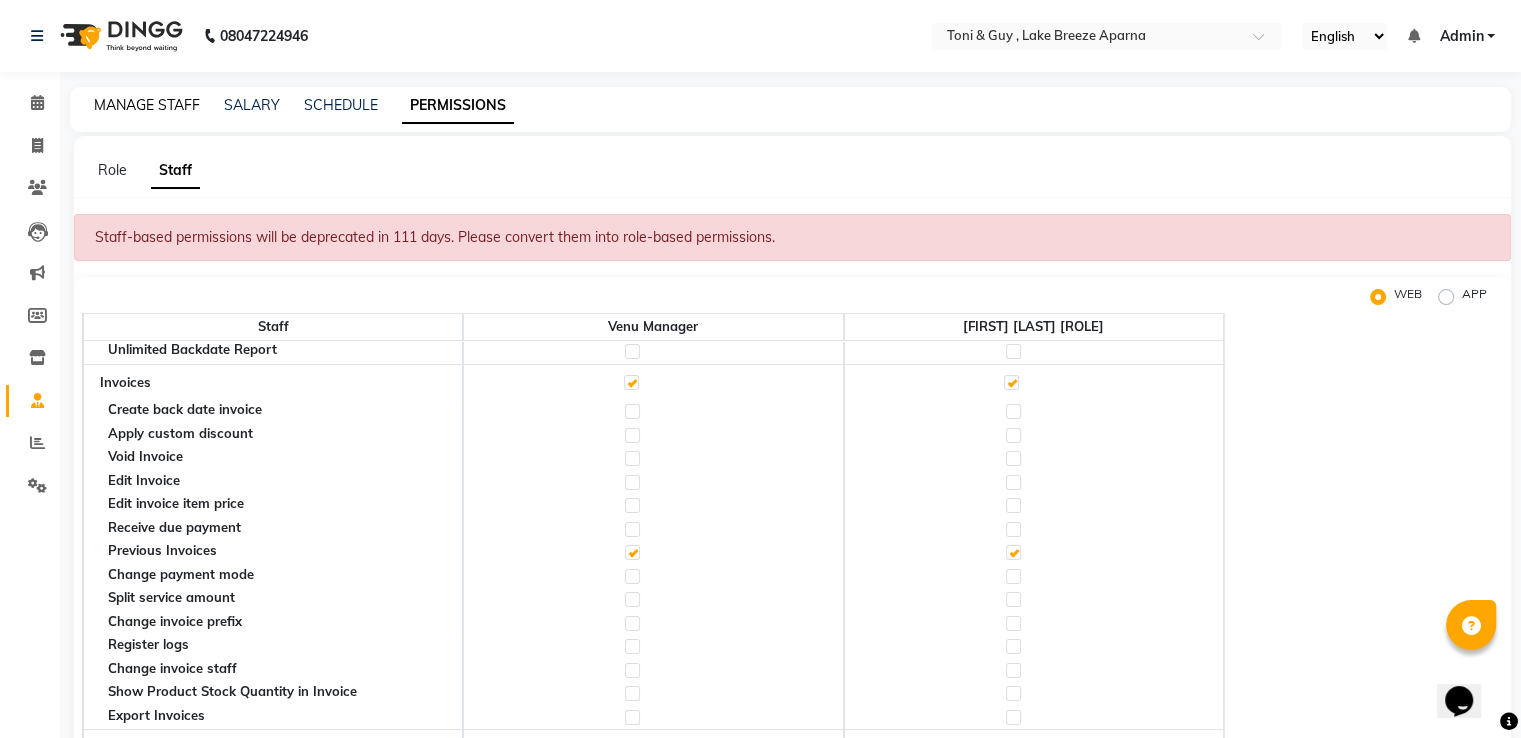 click on "MANAGE STAFF" 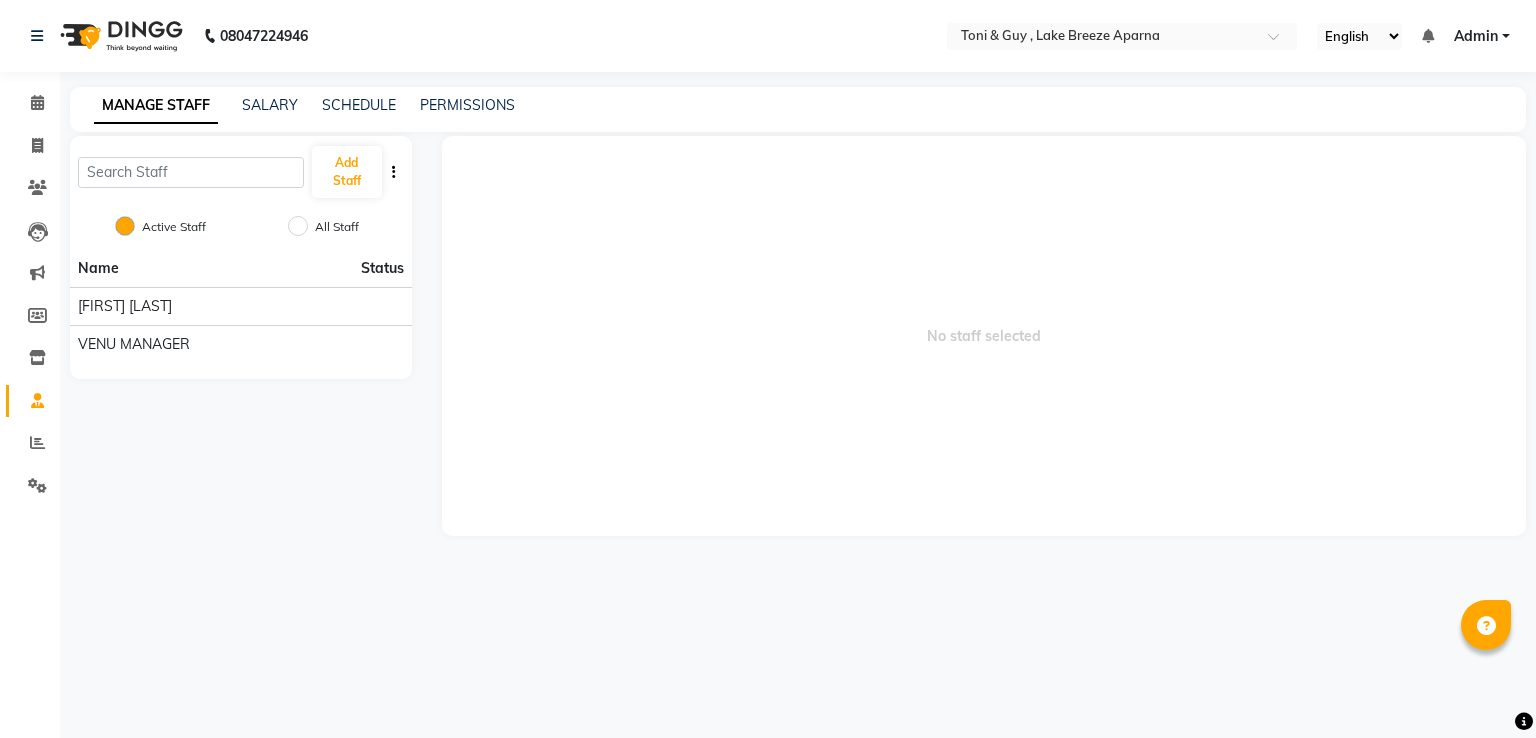 scroll, scrollTop: 0, scrollLeft: 0, axis: both 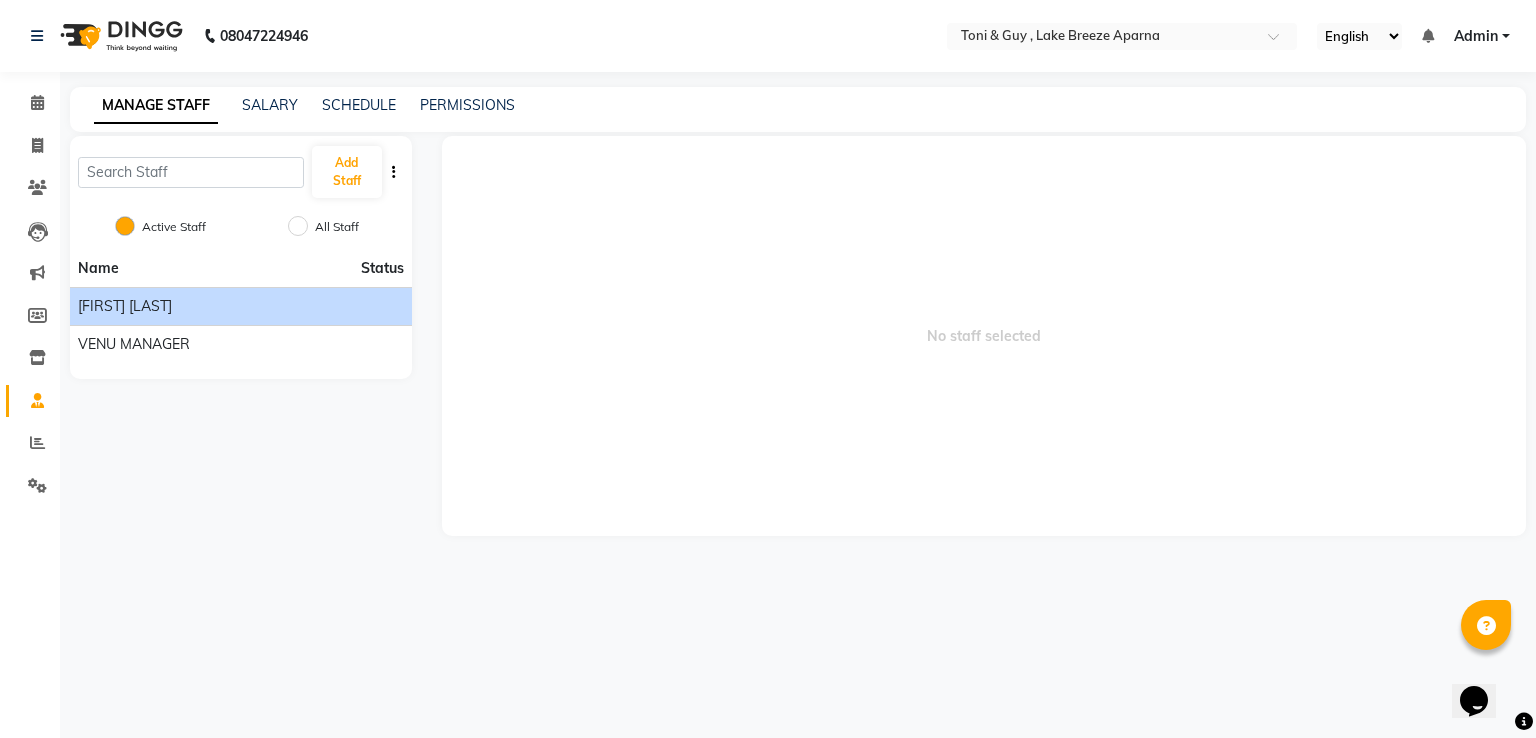 click on "[FIRST] [LAST]" 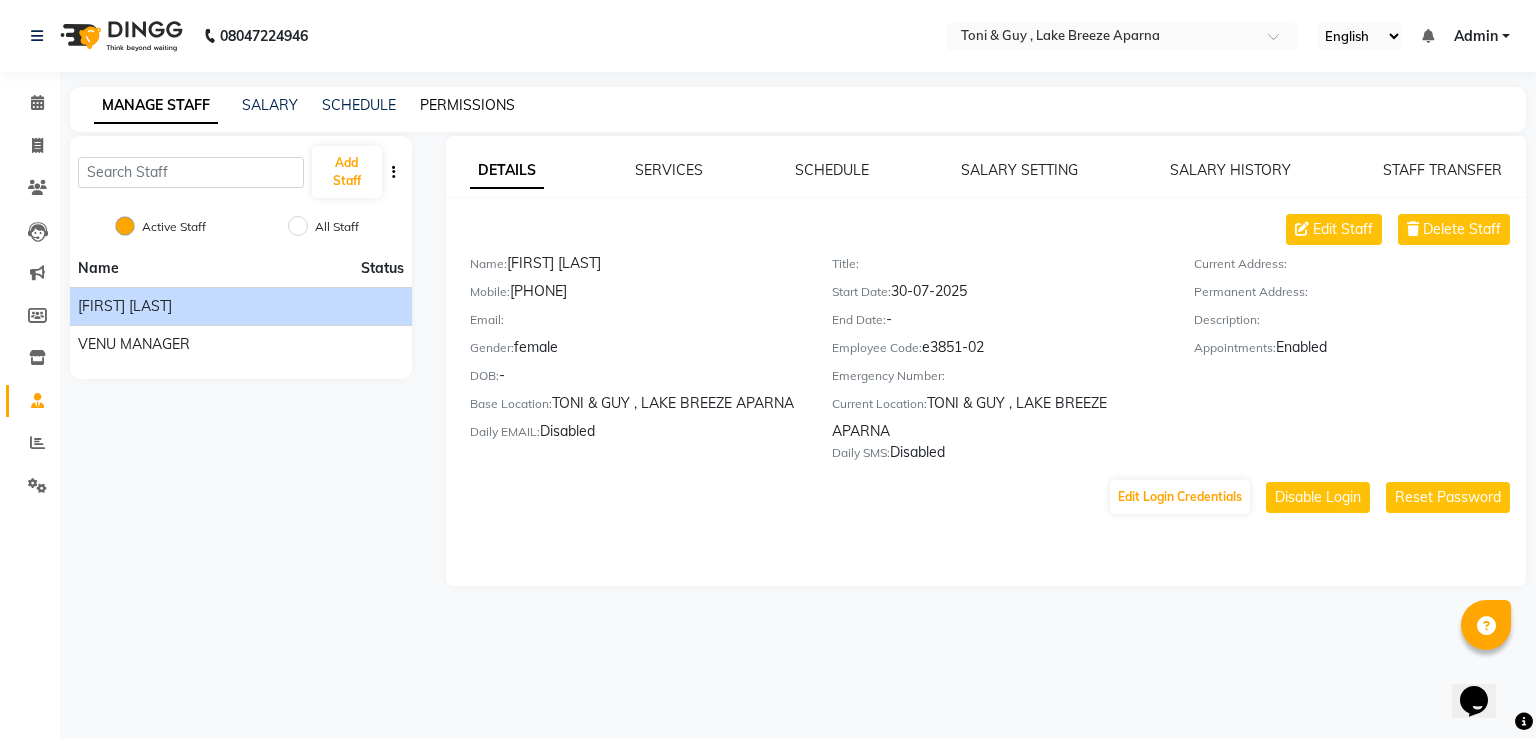 click on "PERMISSIONS" 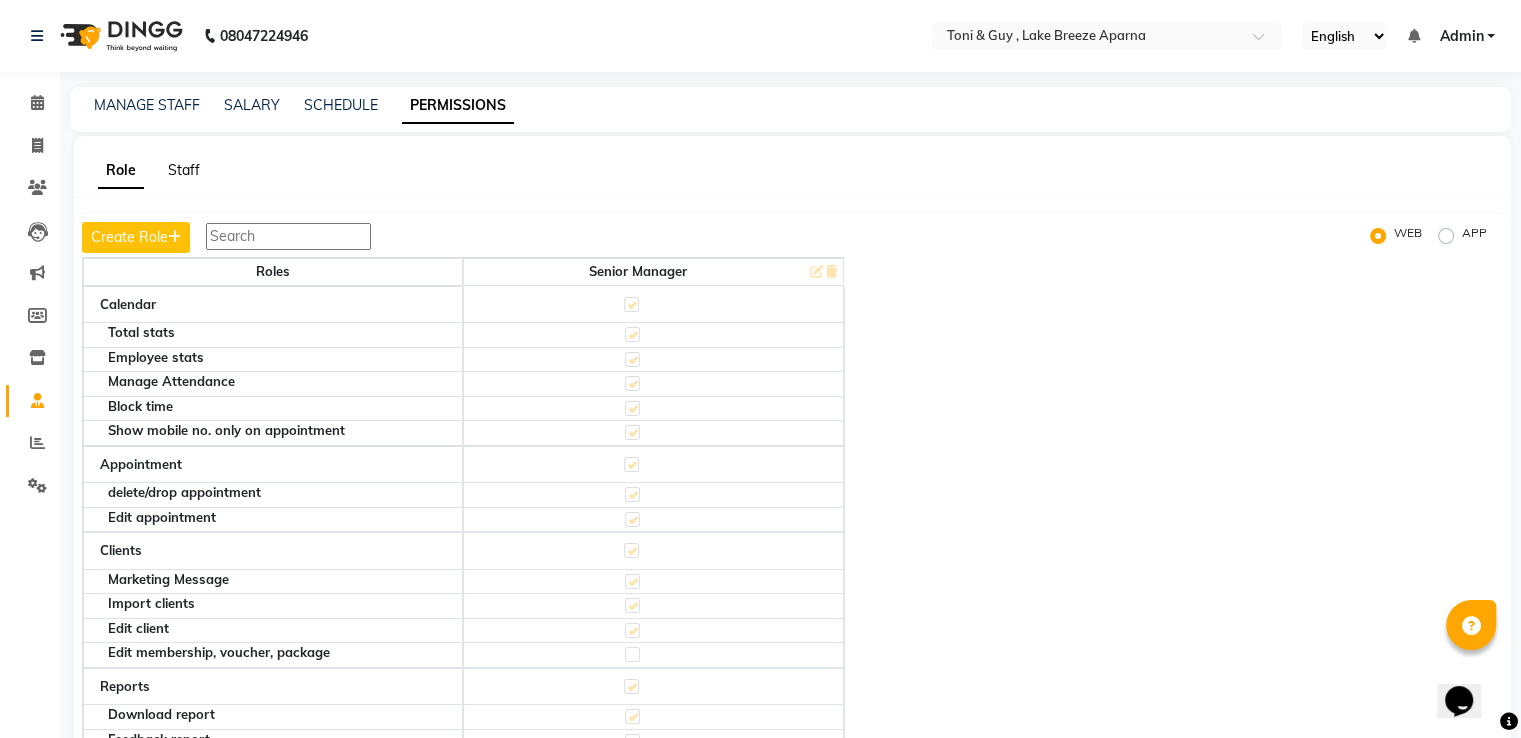 click on "Staff" 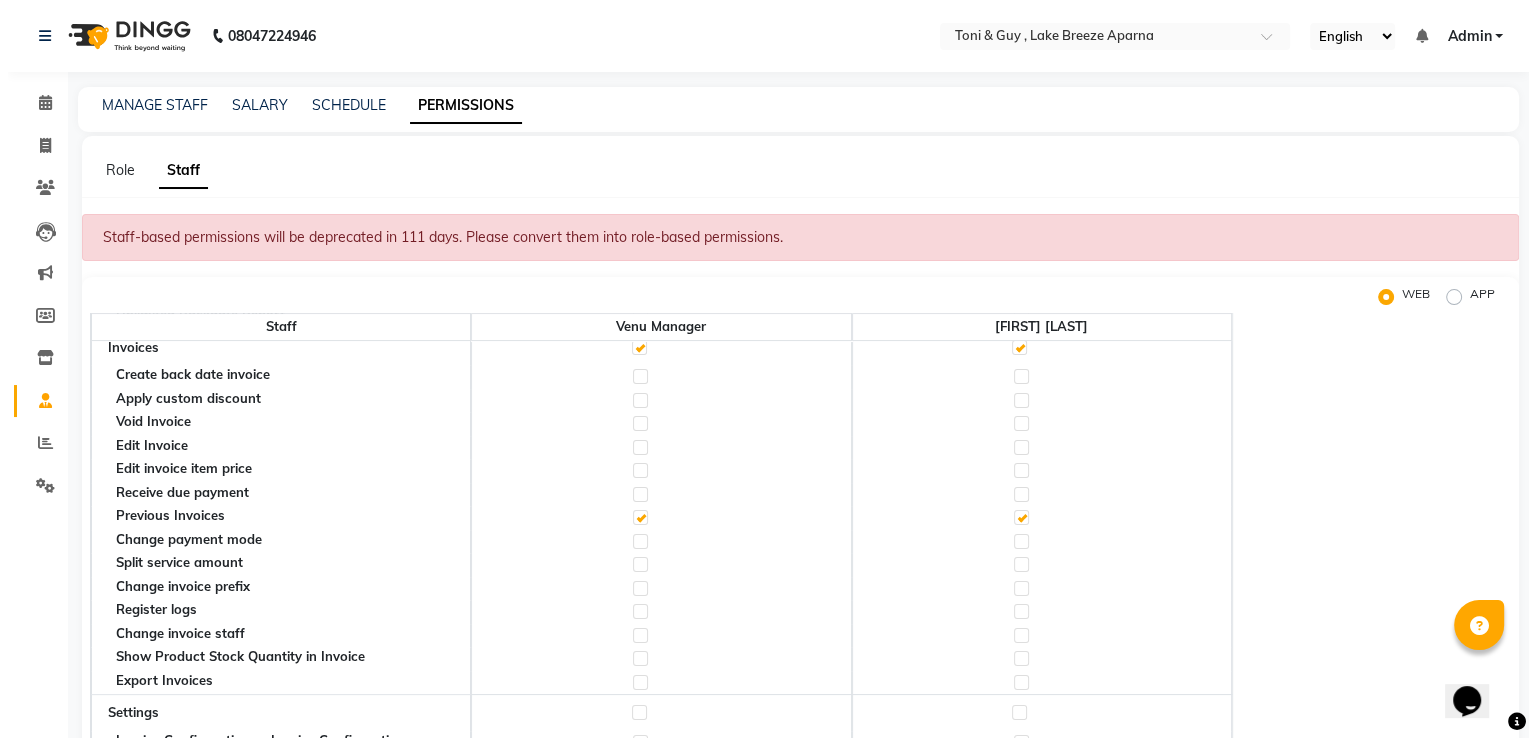 scroll, scrollTop: 577, scrollLeft: 0, axis: vertical 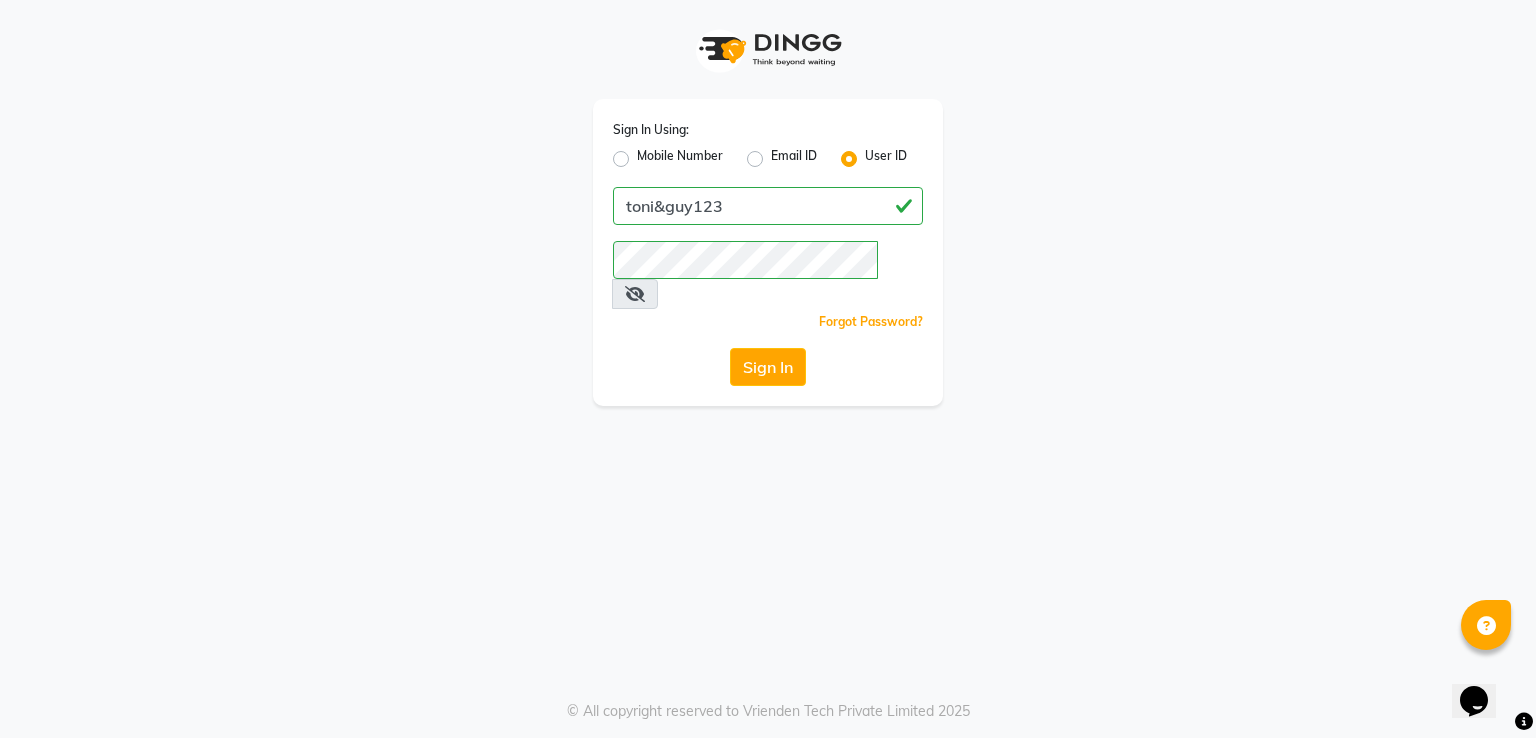 click on "Sign In" 